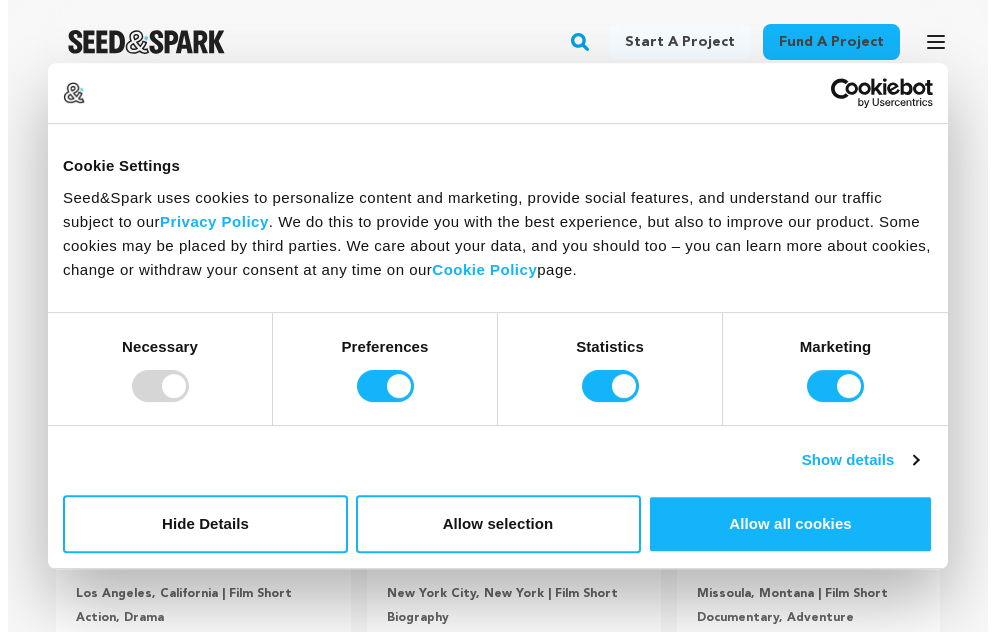 scroll, scrollTop: 0, scrollLeft: 0, axis: both 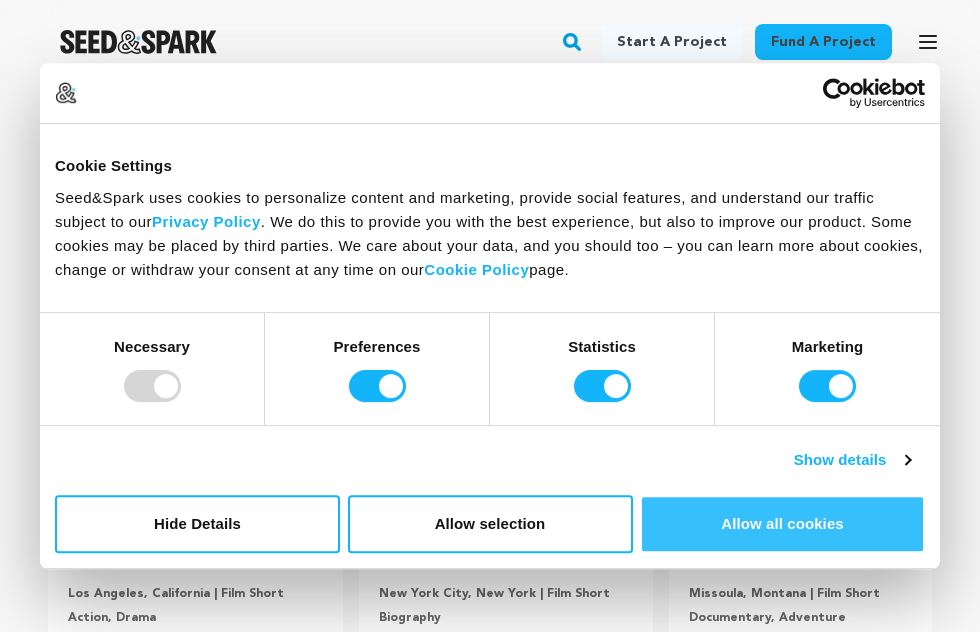 click on "Allow all cookies" at bounding box center [782, 524] 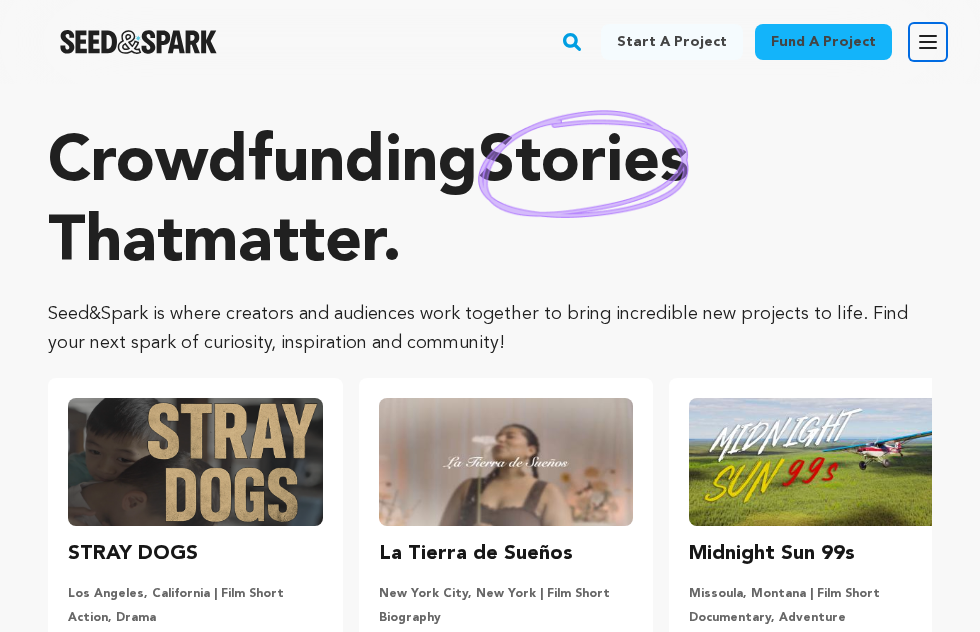 click 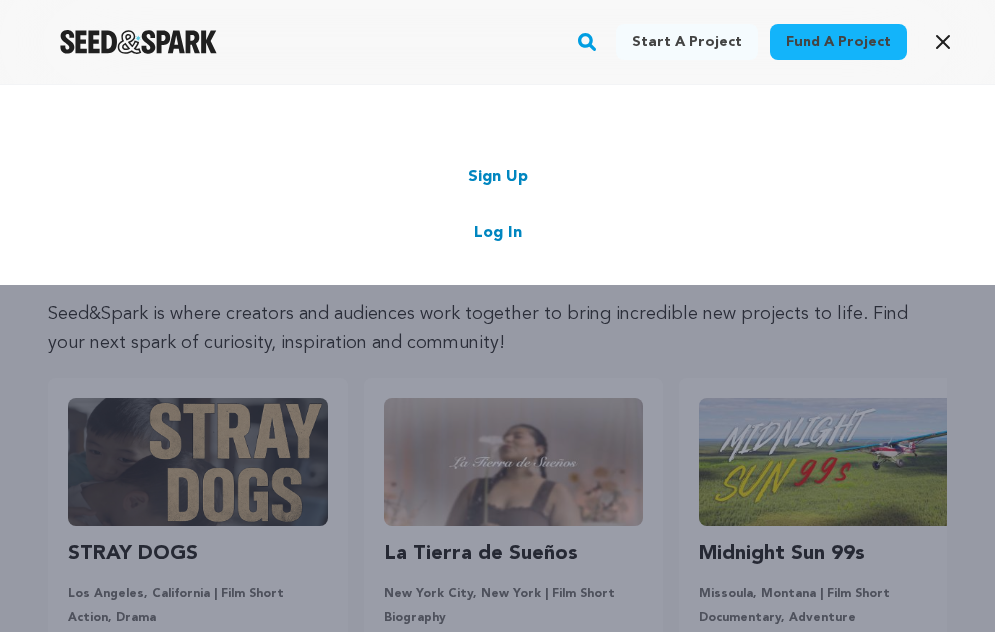 click on "Sign Up" at bounding box center [498, 177] 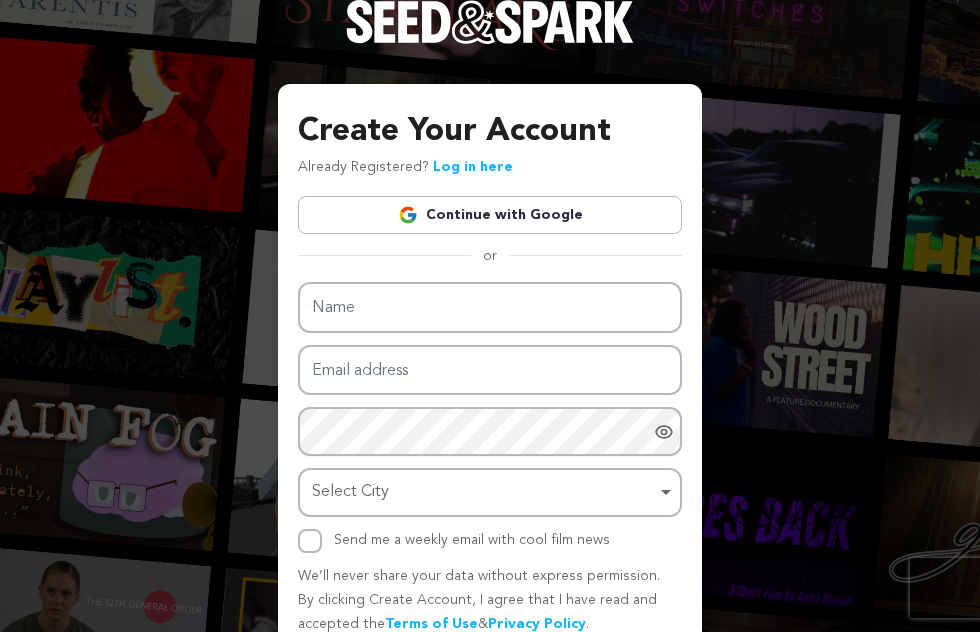 scroll, scrollTop: 0, scrollLeft: 0, axis: both 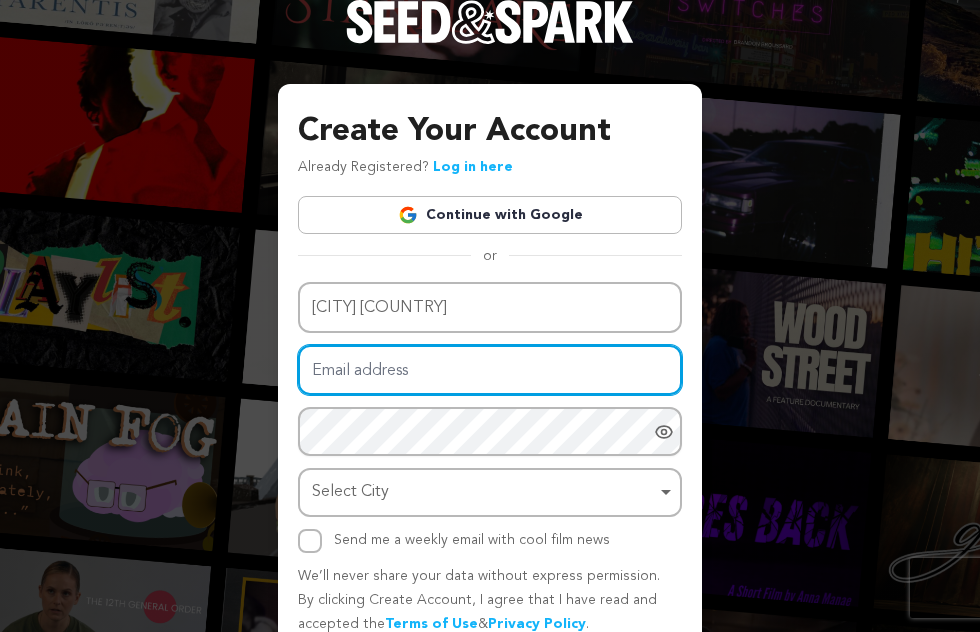 click on "Email address" at bounding box center (490, 370) 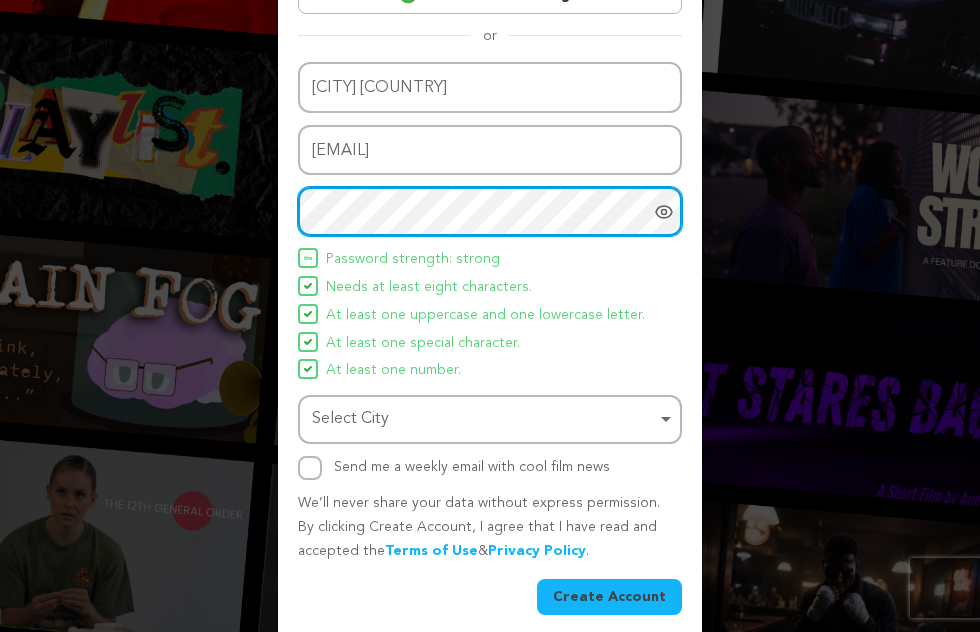 scroll, scrollTop: 235, scrollLeft: 0, axis: vertical 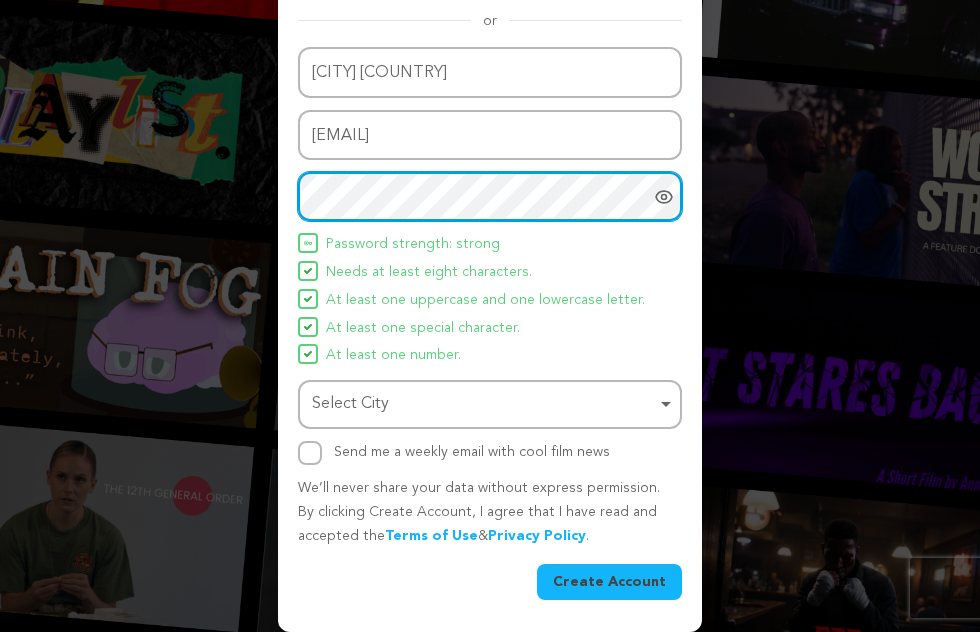 click on "Select City Remove item" at bounding box center (490, 404) 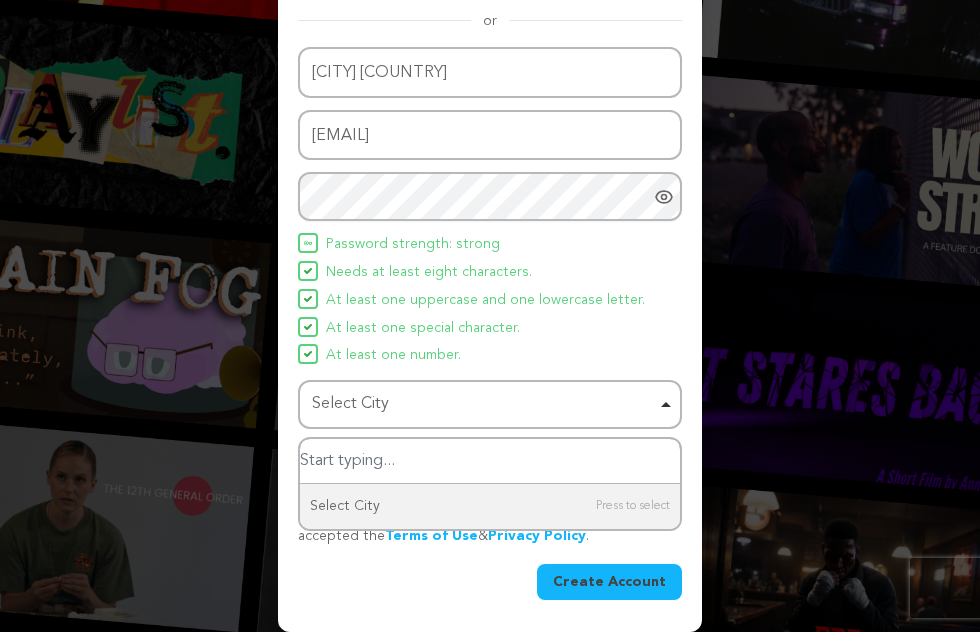 click at bounding box center (490, 461) 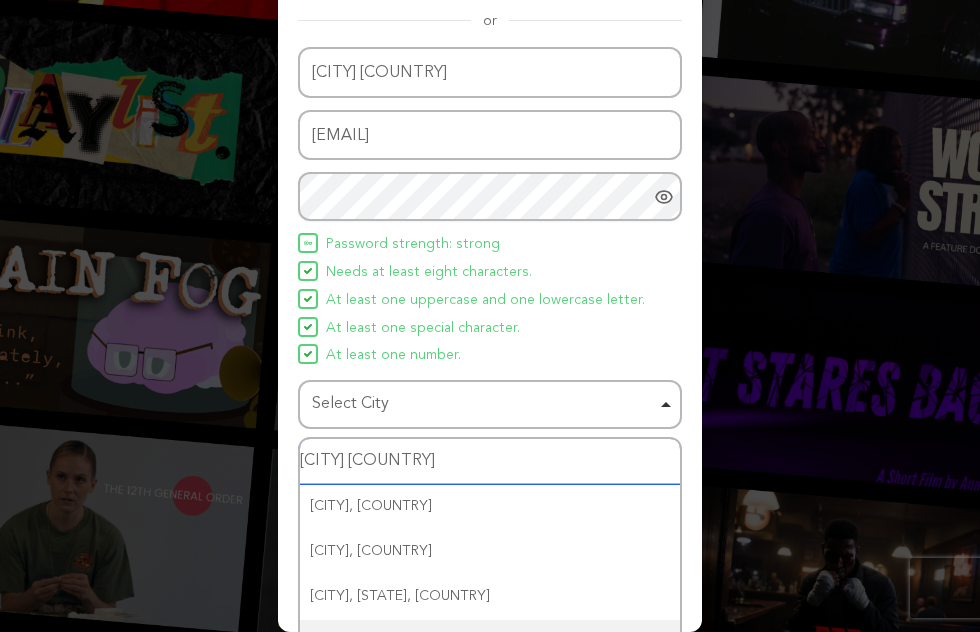 type on "delhi indis" 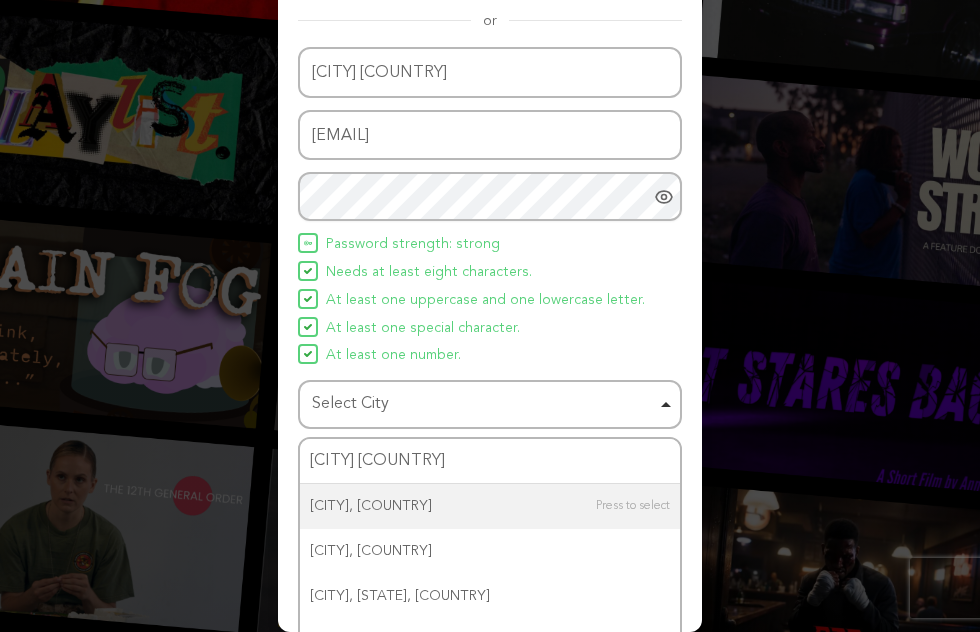 type 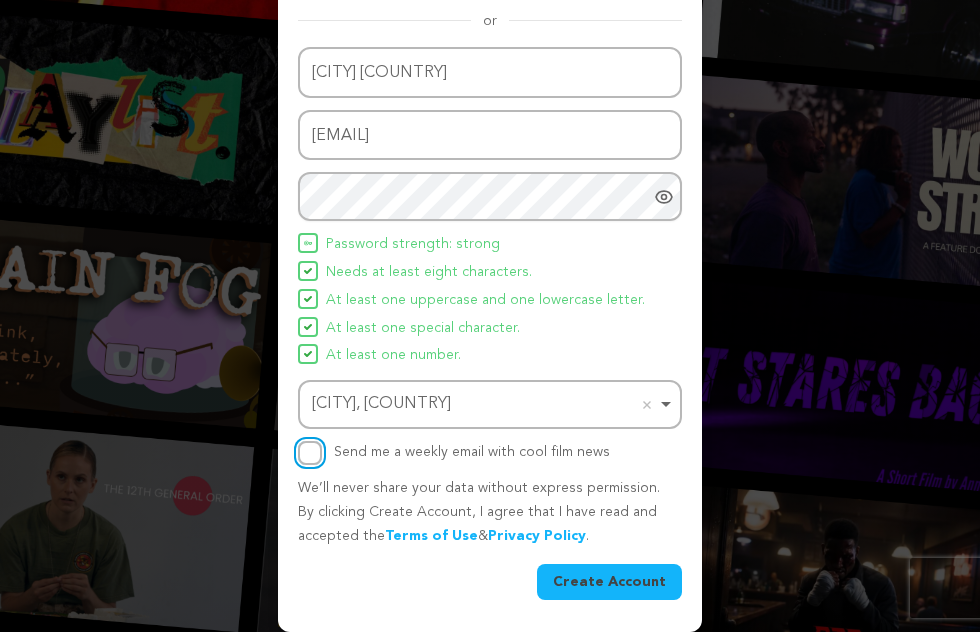 click on "Send me a weekly email with cool film news" at bounding box center [310, 453] 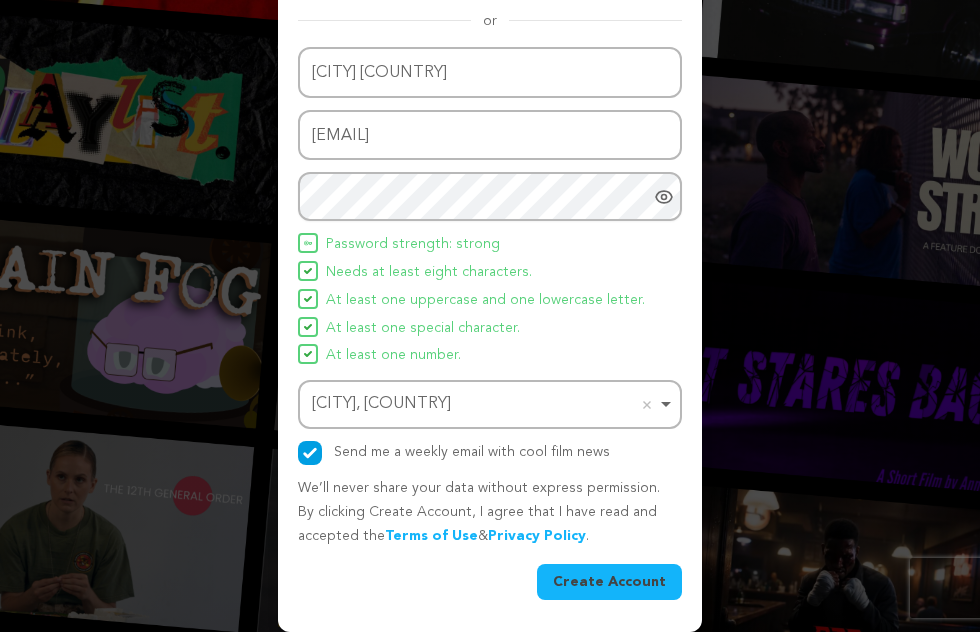 click on "Create Account" at bounding box center [609, 582] 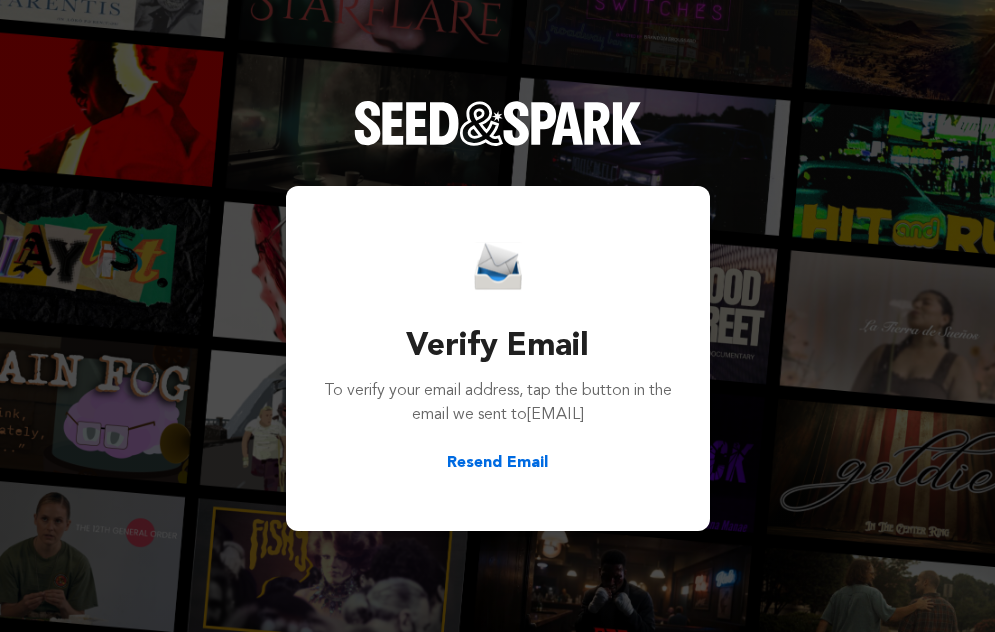 scroll, scrollTop: 0, scrollLeft: 0, axis: both 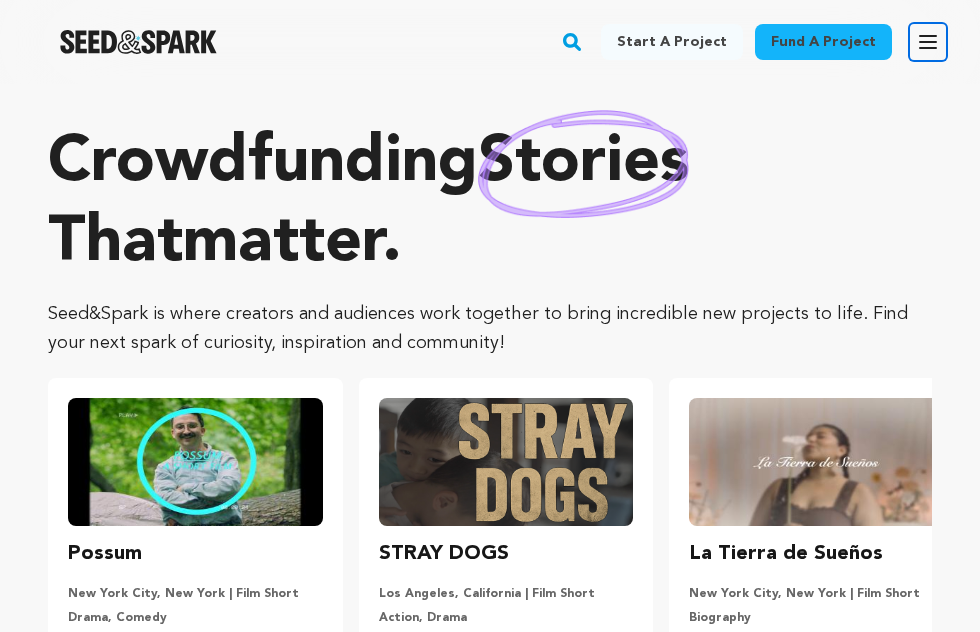 click on "Open main menu" at bounding box center [928, 42] 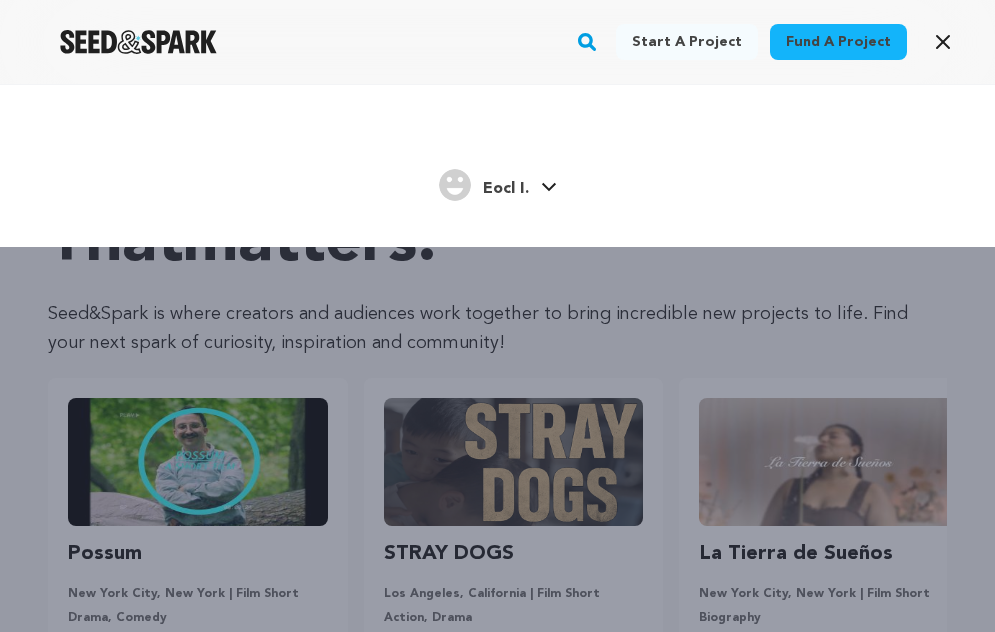 click on "Eocl I.
Eocl I." at bounding box center [498, 183] 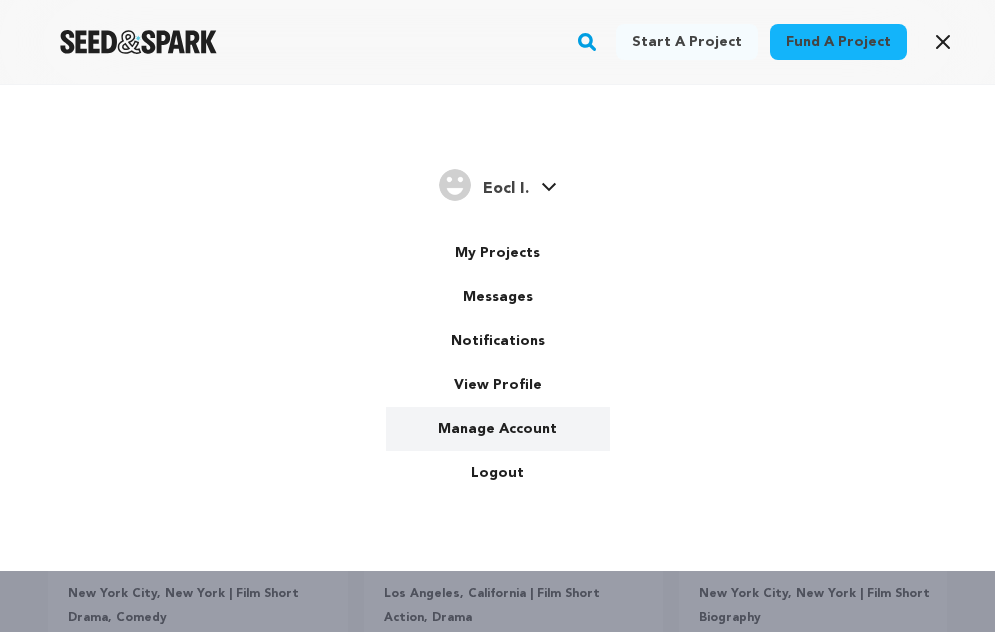 click on "Manage Account" at bounding box center (498, 429) 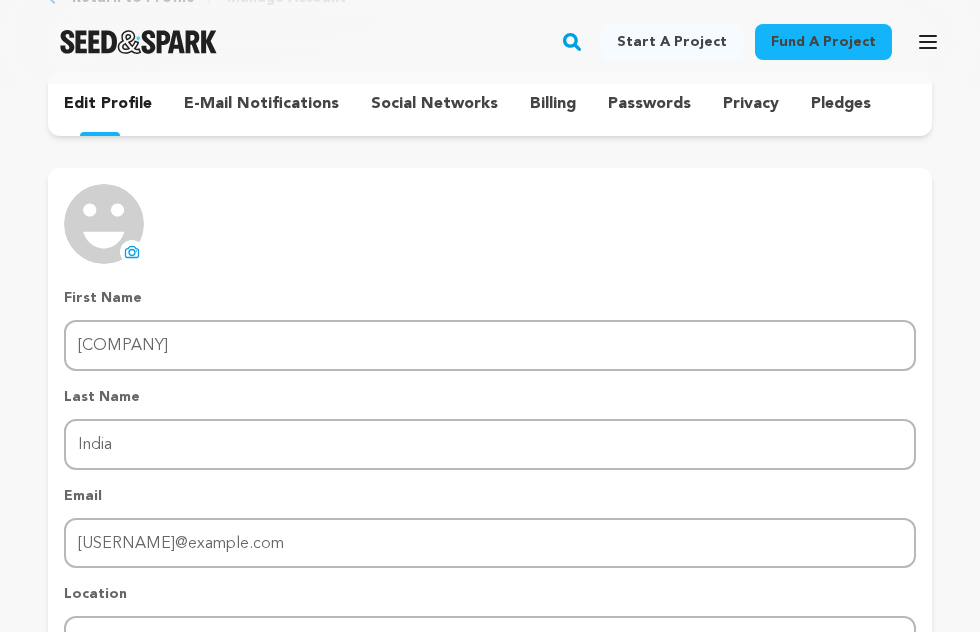 scroll, scrollTop: 0, scrollLeft: 0, axis: both 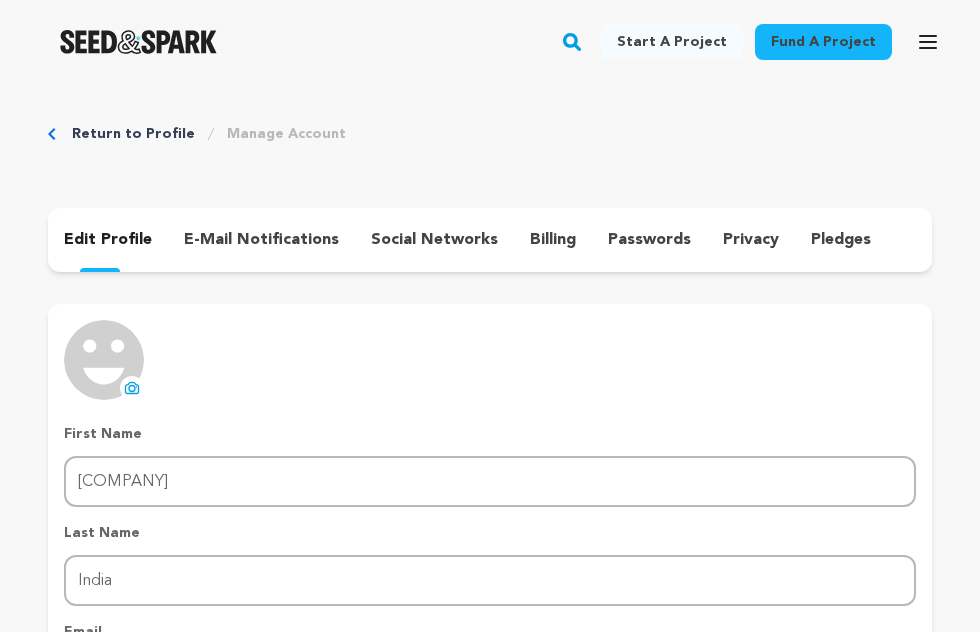 click on "e-mail notifications" at bounding box center [261, 240] 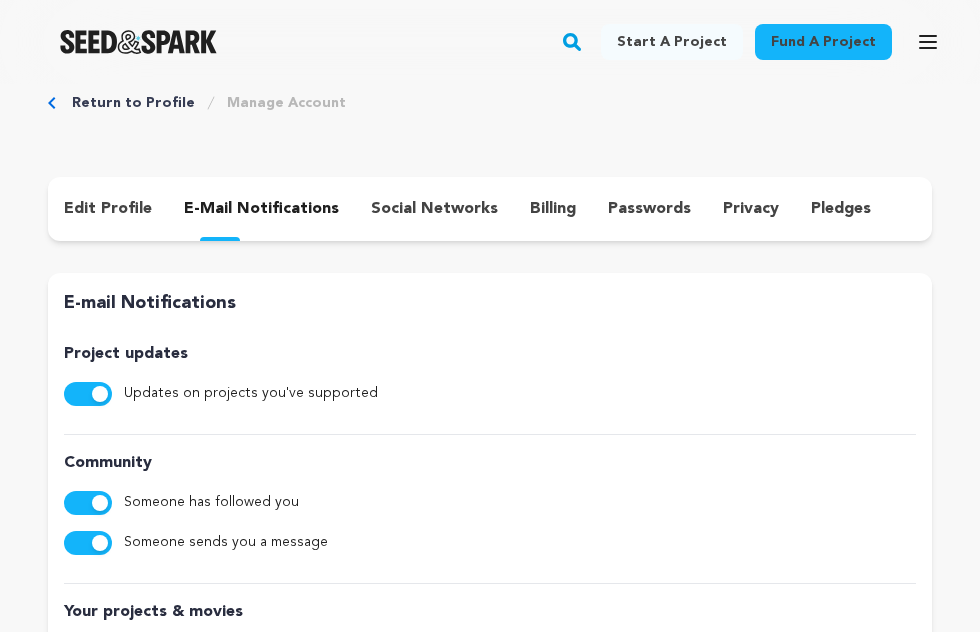 scroll, scrollTop: 0, scrollLeft: 0, axis: both 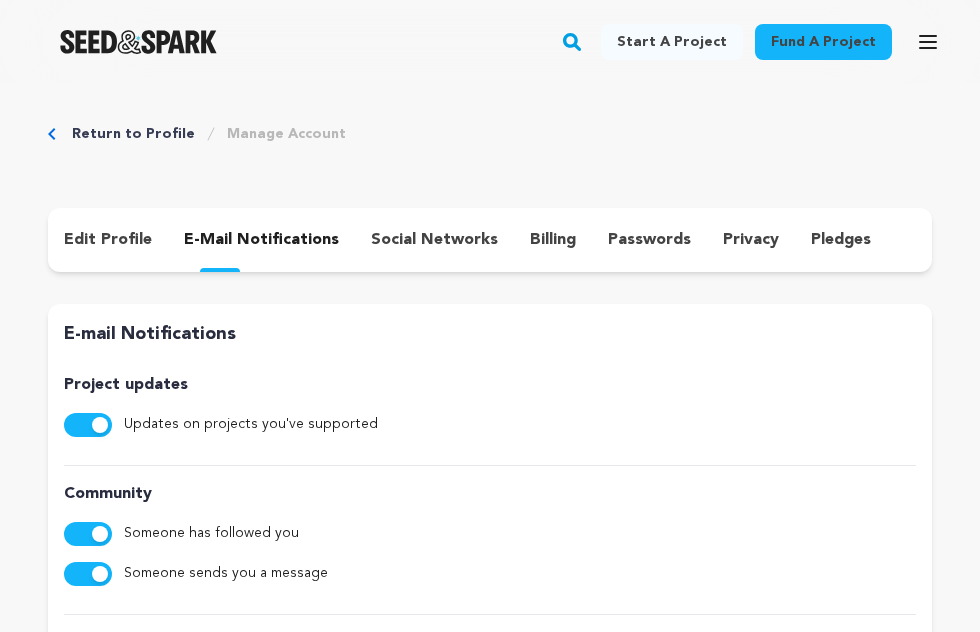 click on "social networks" at bounding box center (434, 240) 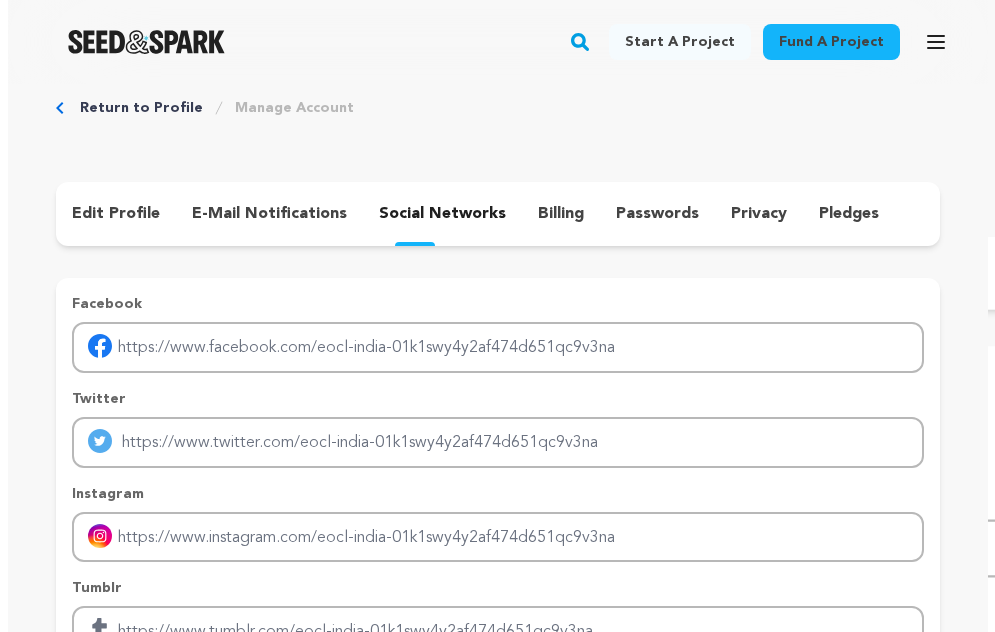 scroll, scrollTop: 0, scrollLeft: 0, axis: both 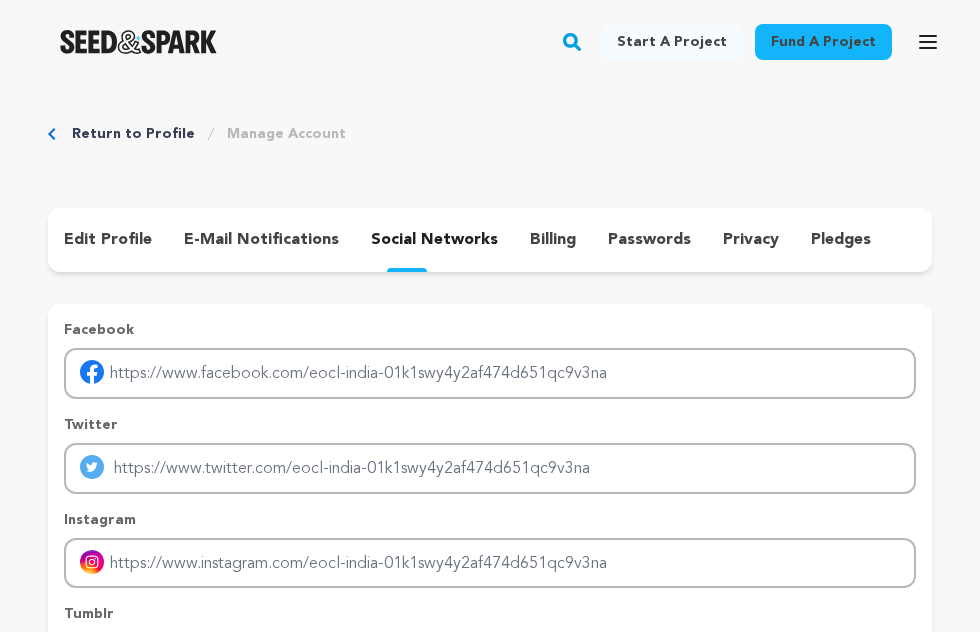 click on "billing" at bounding box center (553, 240) 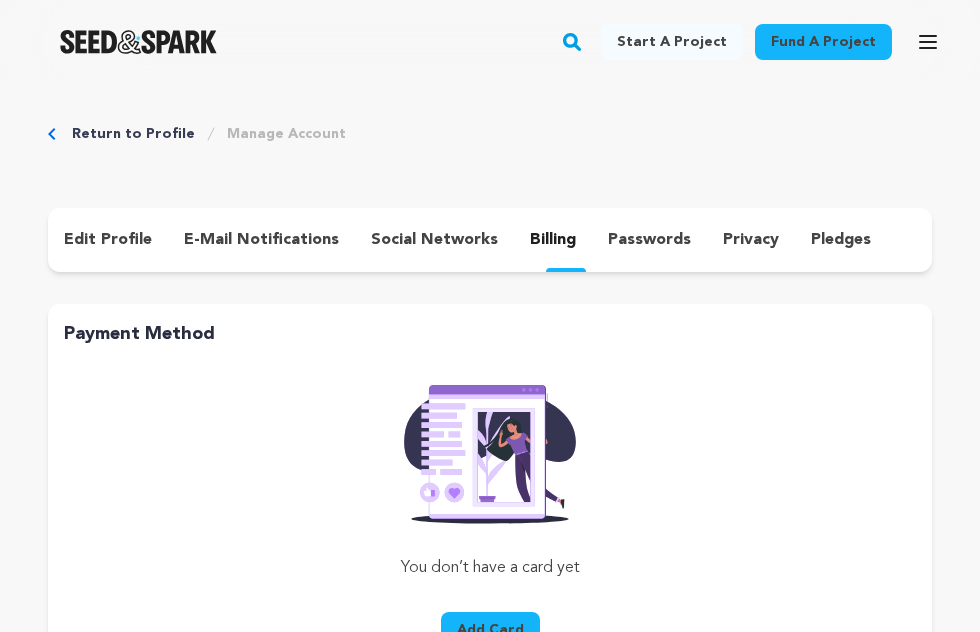 click on "passwords" at bounding box center (649, 240) 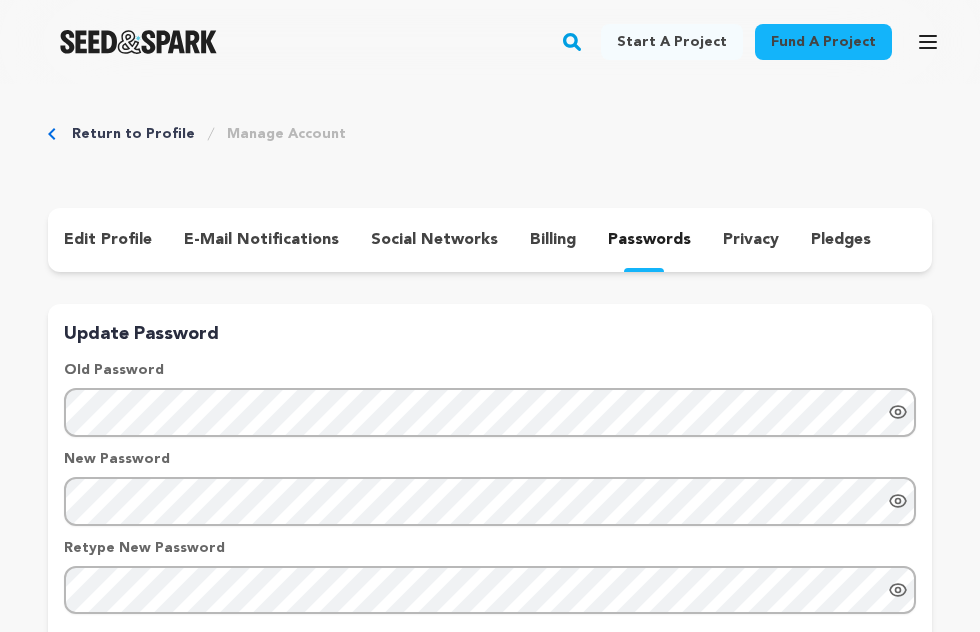 click on "privacy" at bounding box center [751, 240] 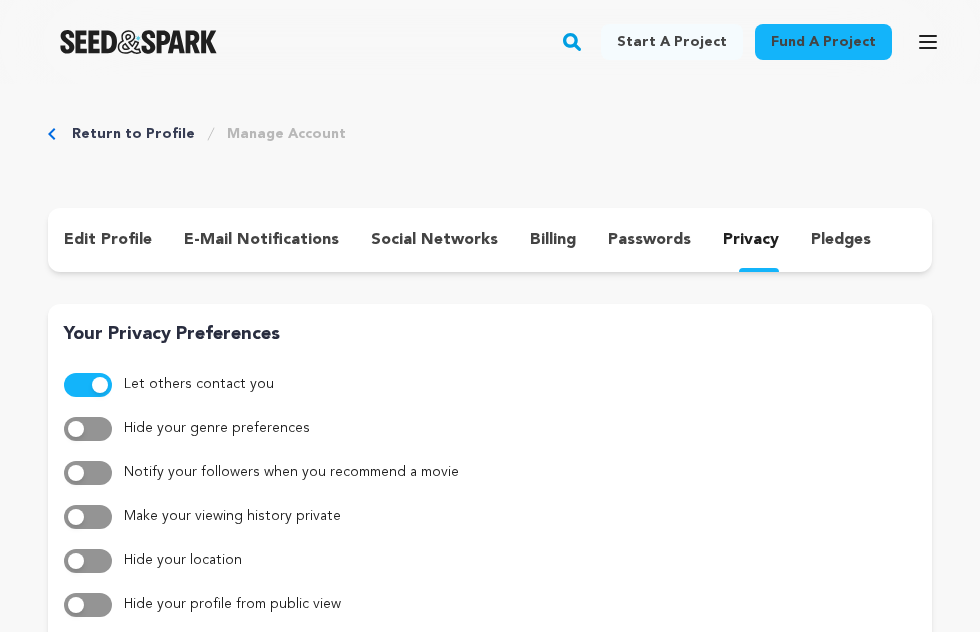 click on "pledges" at bounding box center [841, 240] 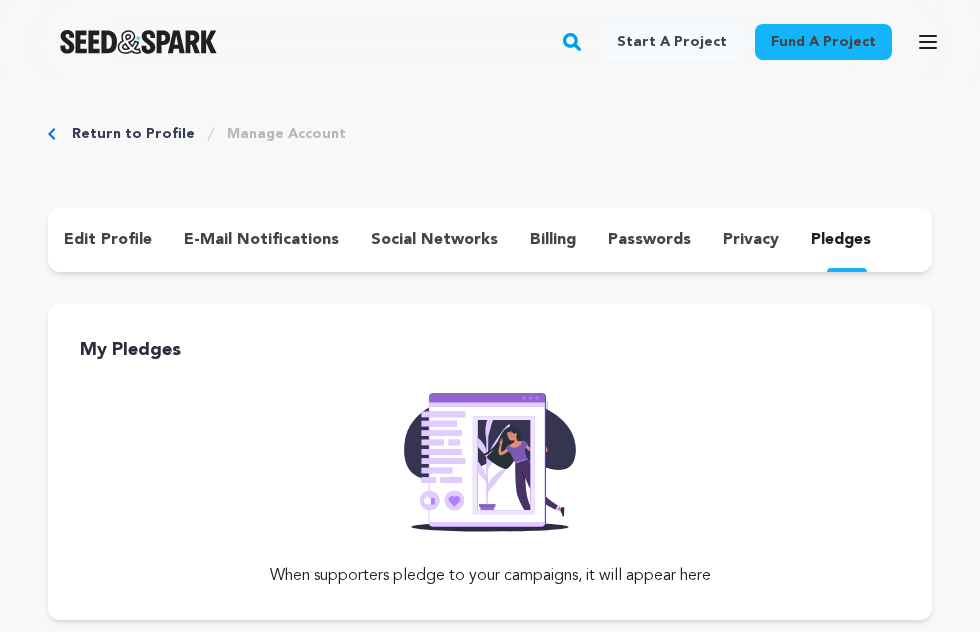 click on "edit profile" at bounding box center [108, 240] 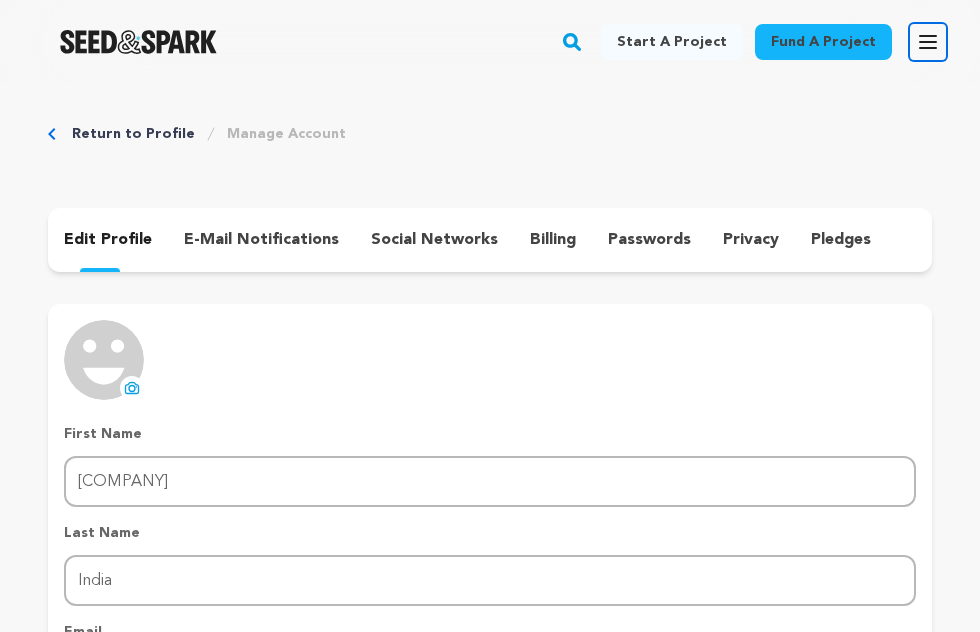click 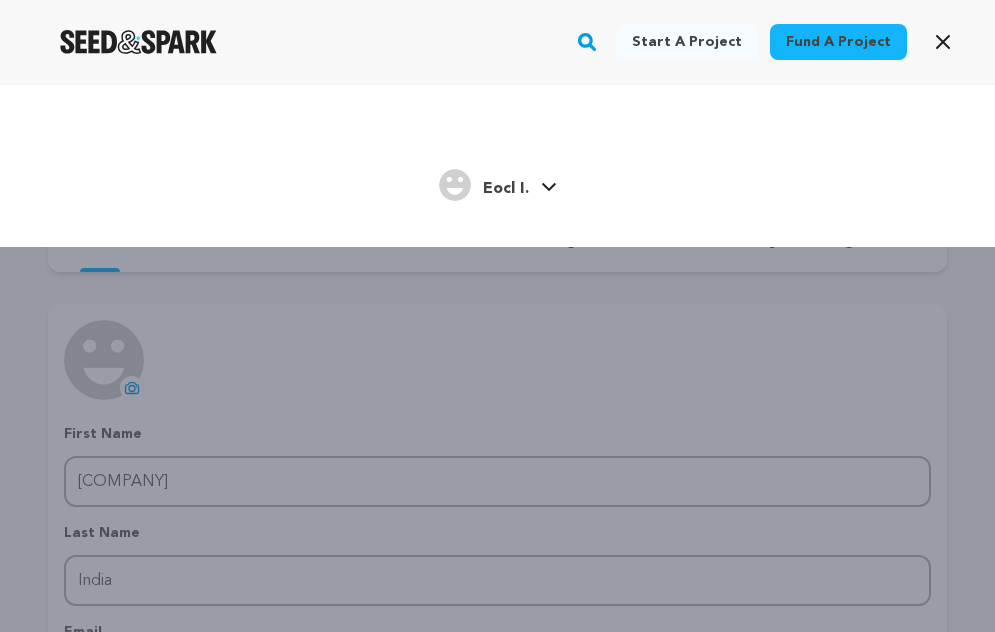 click on "Eocl I." at bounding box center (506, 189) 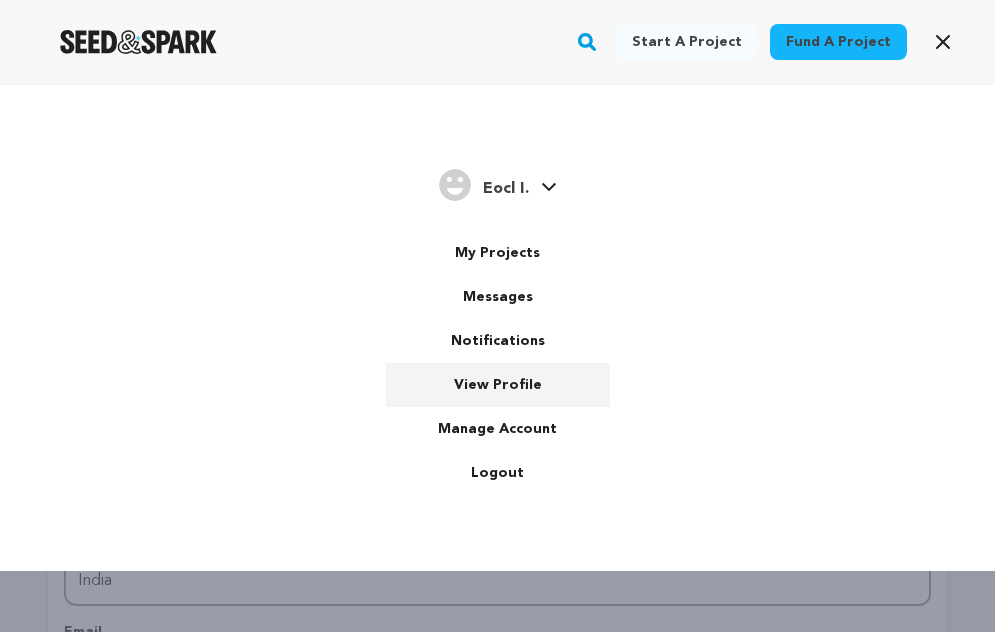 click on "View Profile" at bounding box center [498, 385] 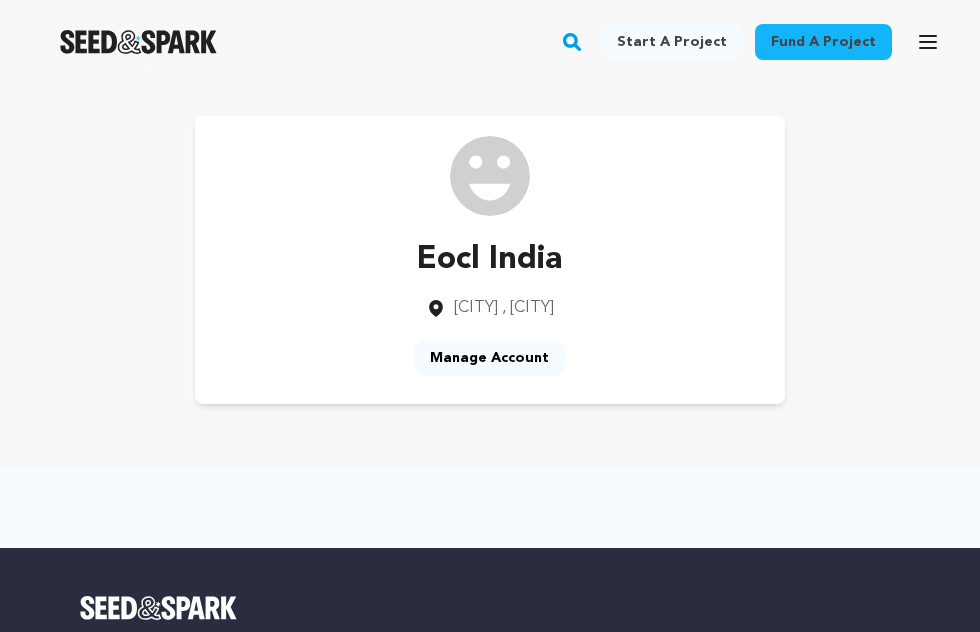 scroll, scrollTop: 0, scrollLeft: 0, axis: both 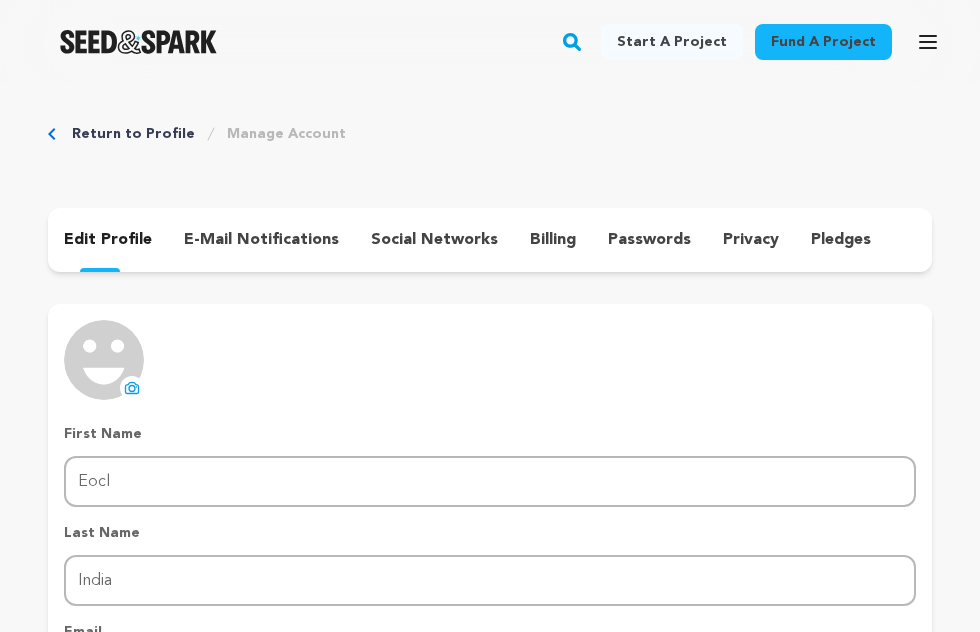 click on "e-mail notifications" at bounding box center (261, 240) 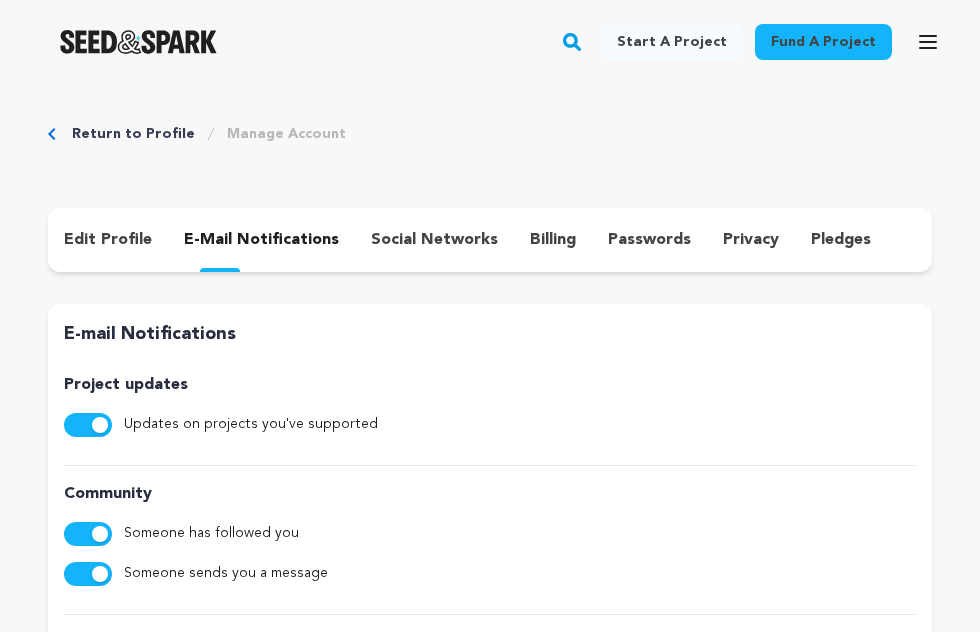 click on "edit profile
e-mail notifications
social networks
billing
passwords
privacy
pledges" at bounding box center [490, 240] 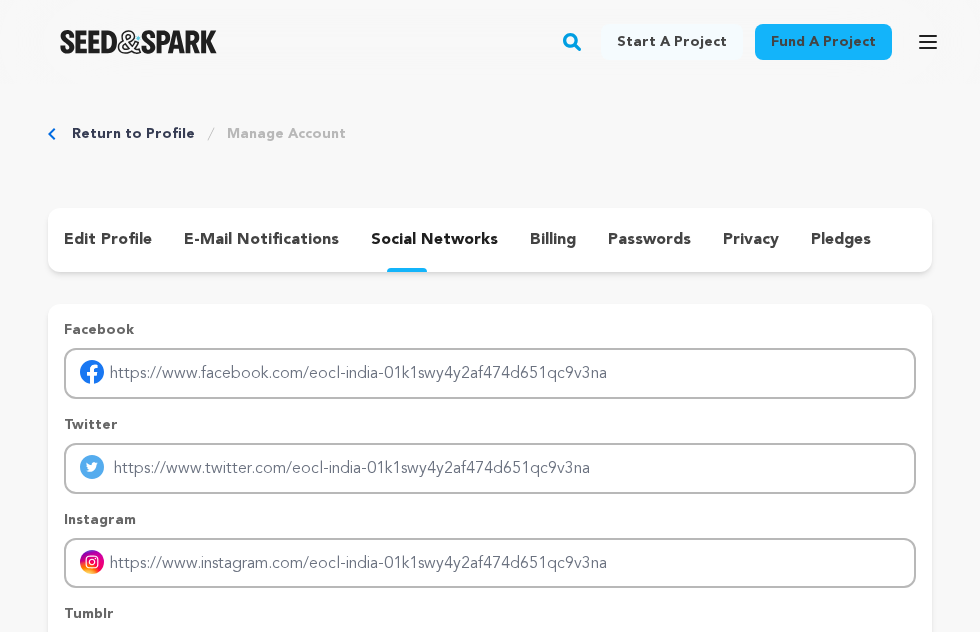 click on "Return to Profile
Manage Account
edit profile
e-mail notifications
social networks
billing
passwords
privacy" at bounding box center [490, 544] 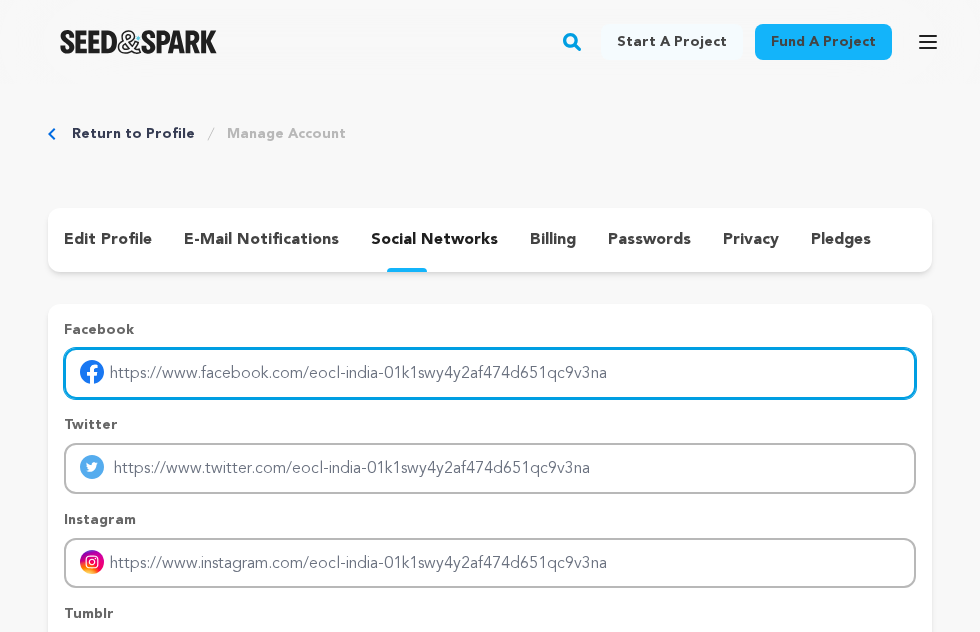 click at bounding box center [490, 373] 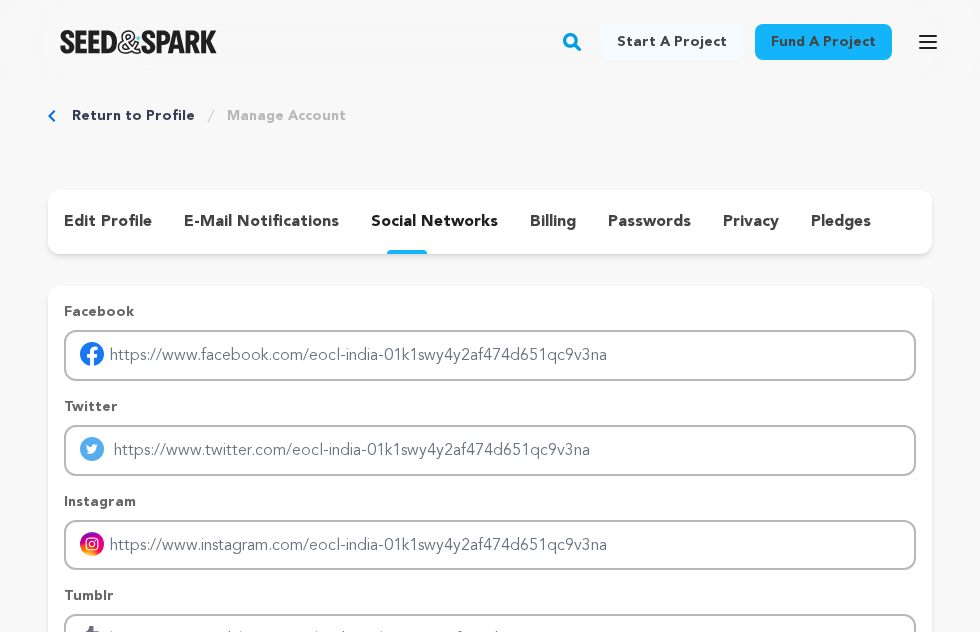 scroll, scrollTop: 0, scrollLeft: 0, axis: both 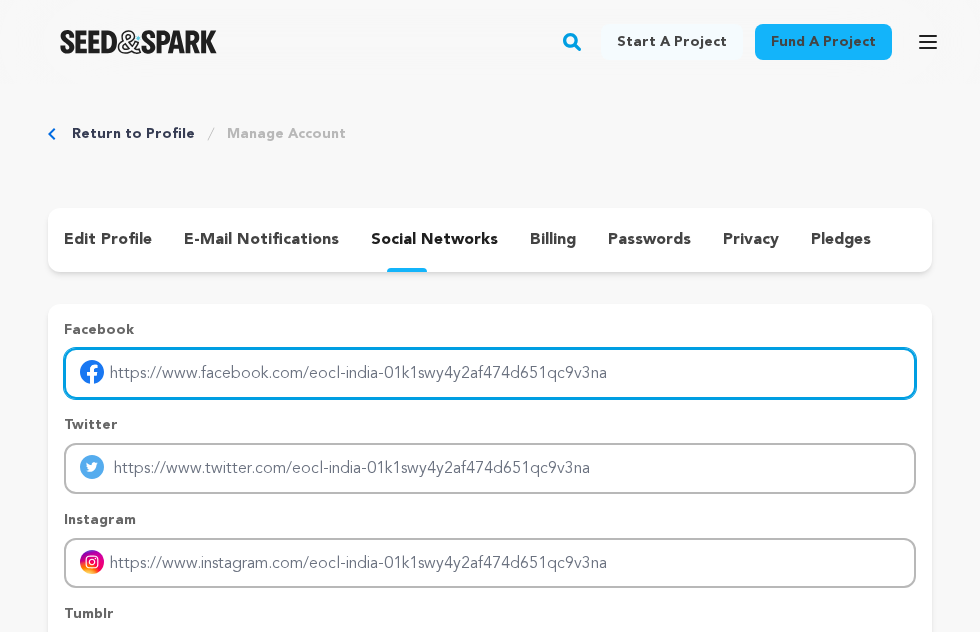 click at bounding box center (490, 373) 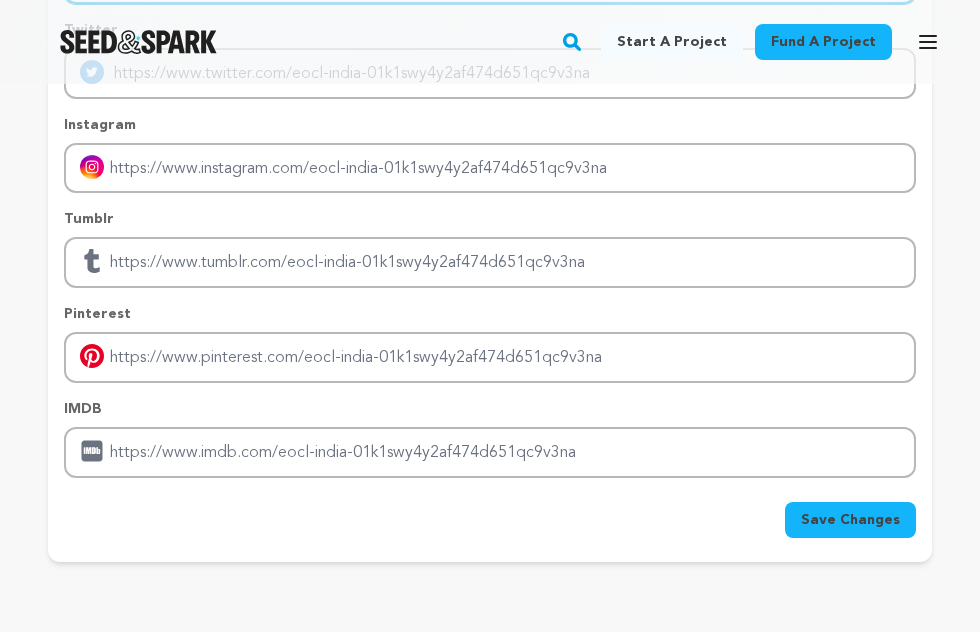 scroll, scrollTop: 600, scrollLeft: 0, axis: vertical 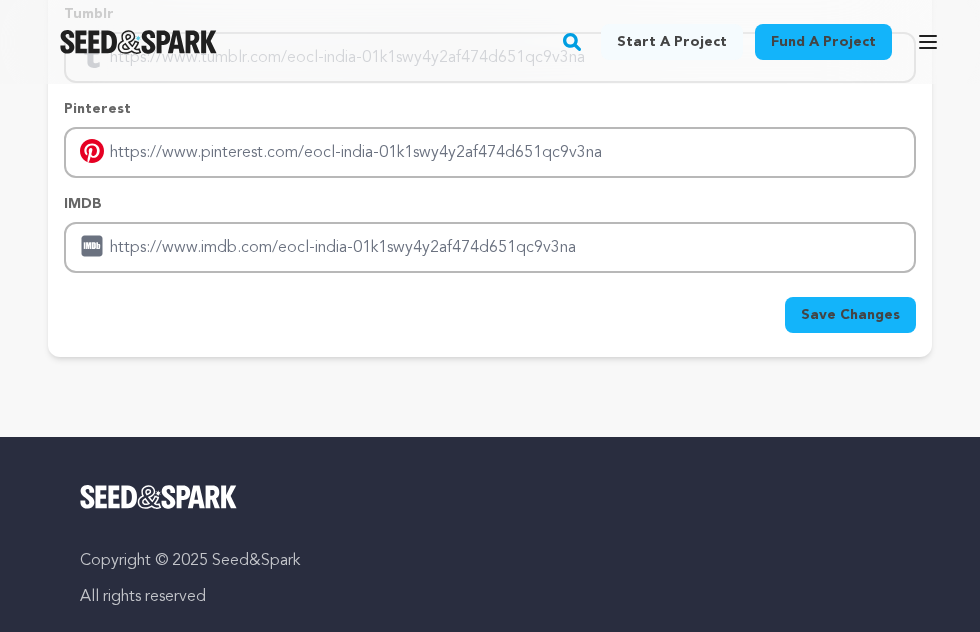 type on "https://eoclindia.com/mbbs-in-russia/" 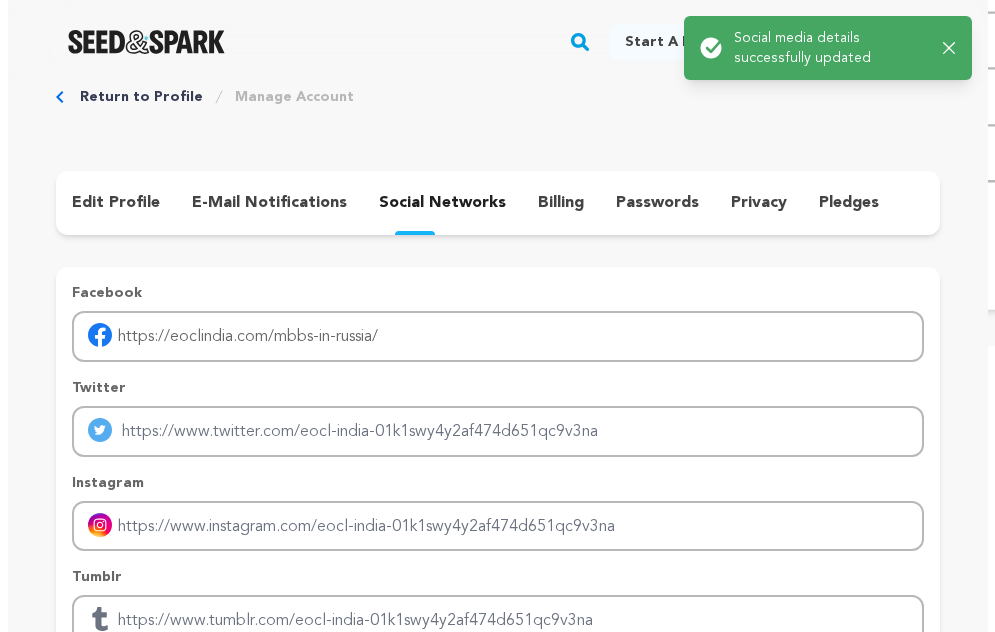 scroll, scrollTop: 0, scrollLeft: 0, axis: both 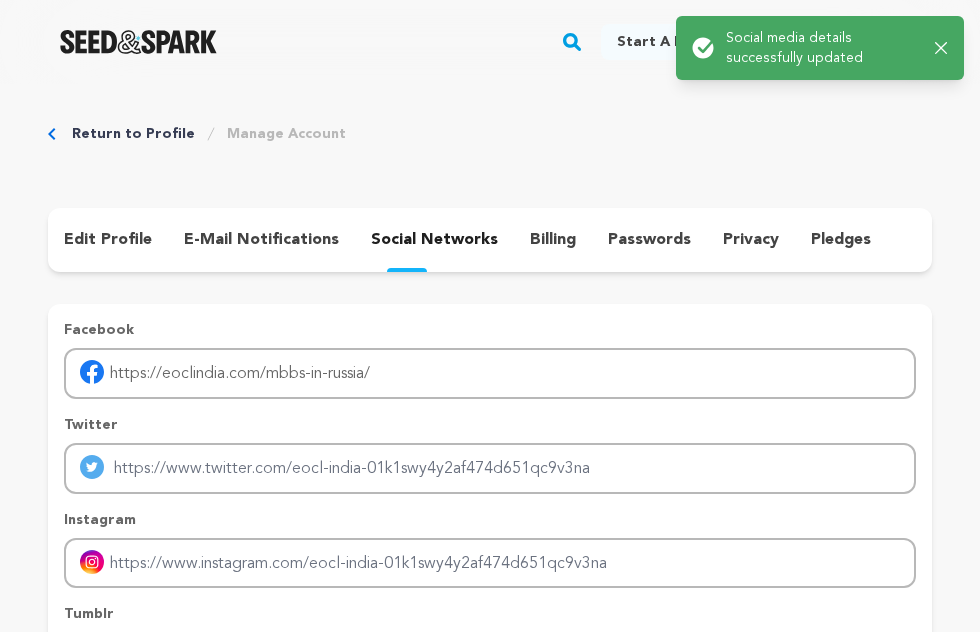 click 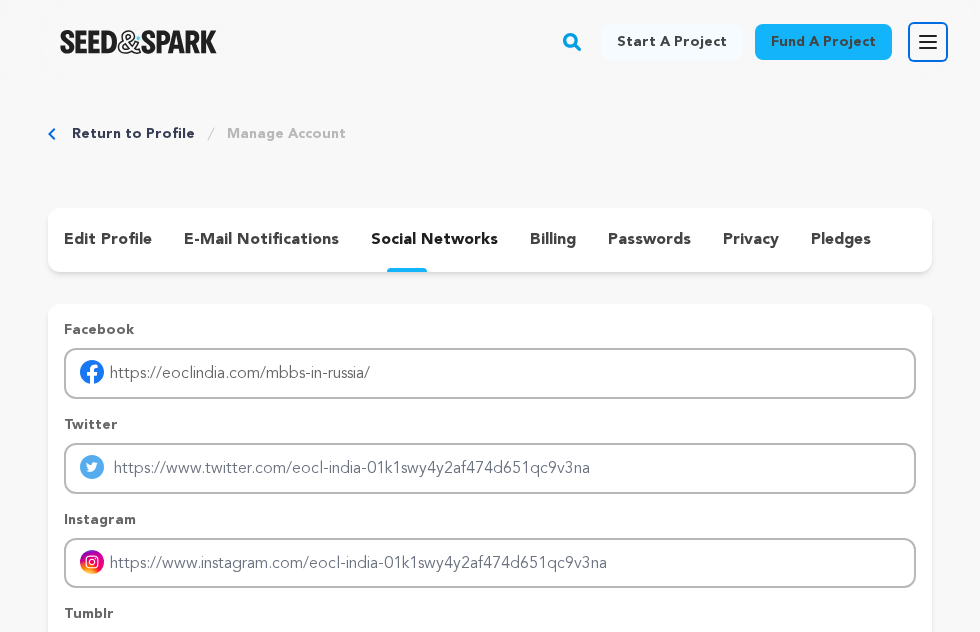 click on "Open main menu" at bounding box center [928, 42] 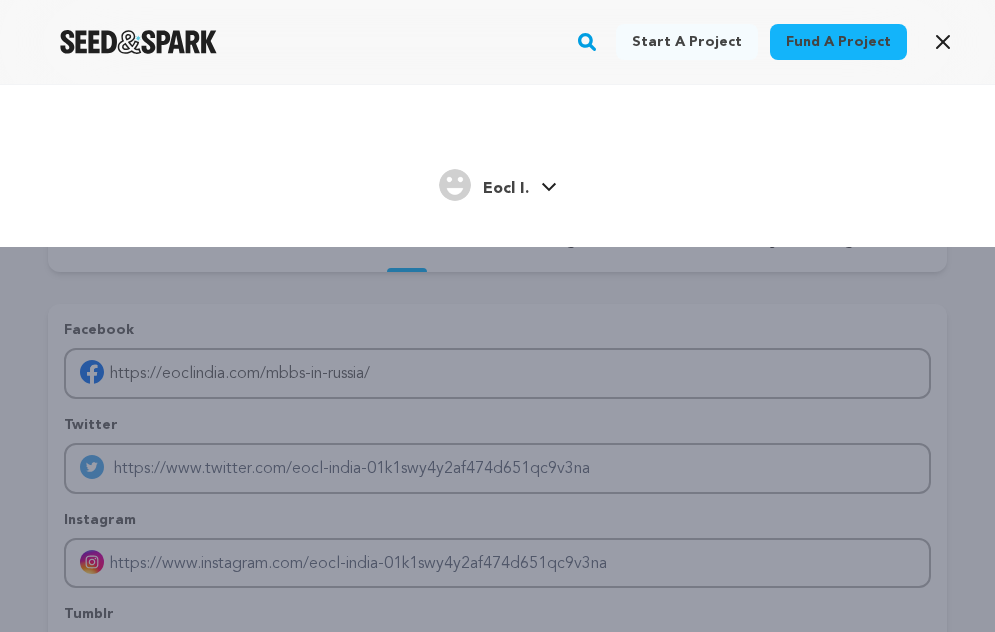 click on "Eocl I." at bounding box center [506, 189] 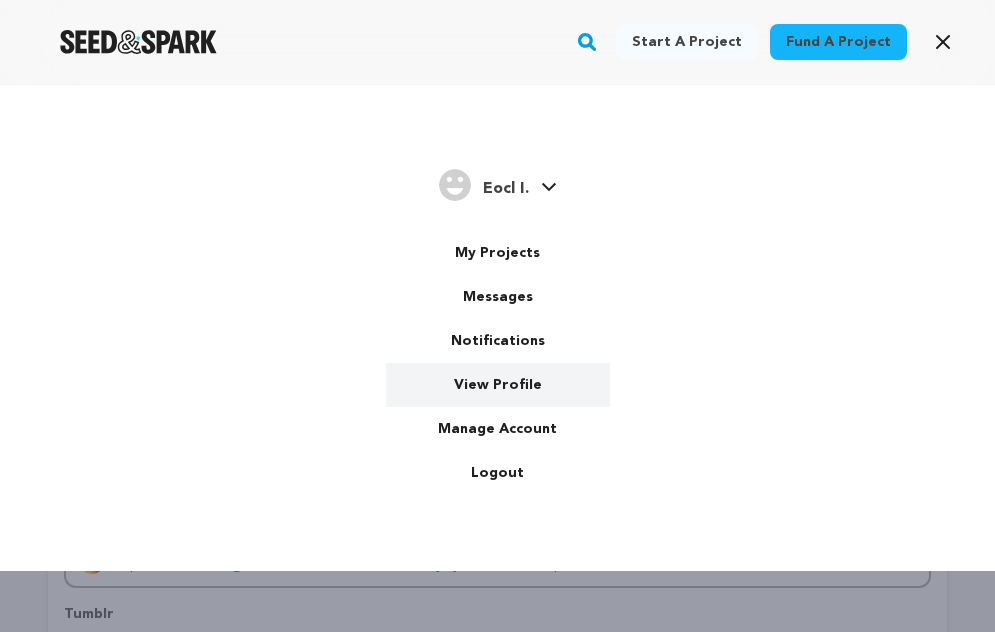click on "View Profile" at bounding box center (498, 385) 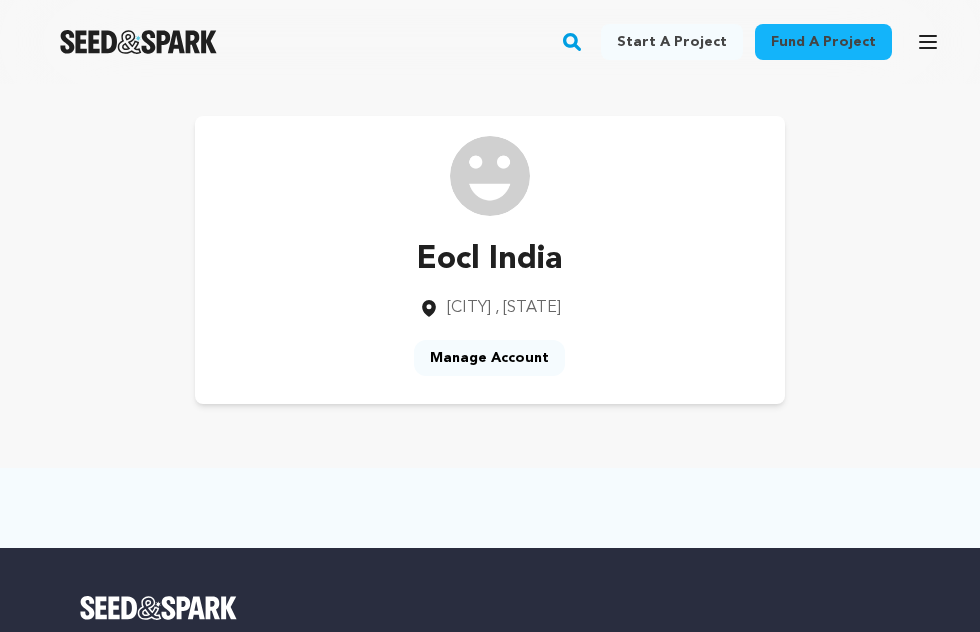 scroll, scrollTop: 0, scrollLeft: 0, axis: both 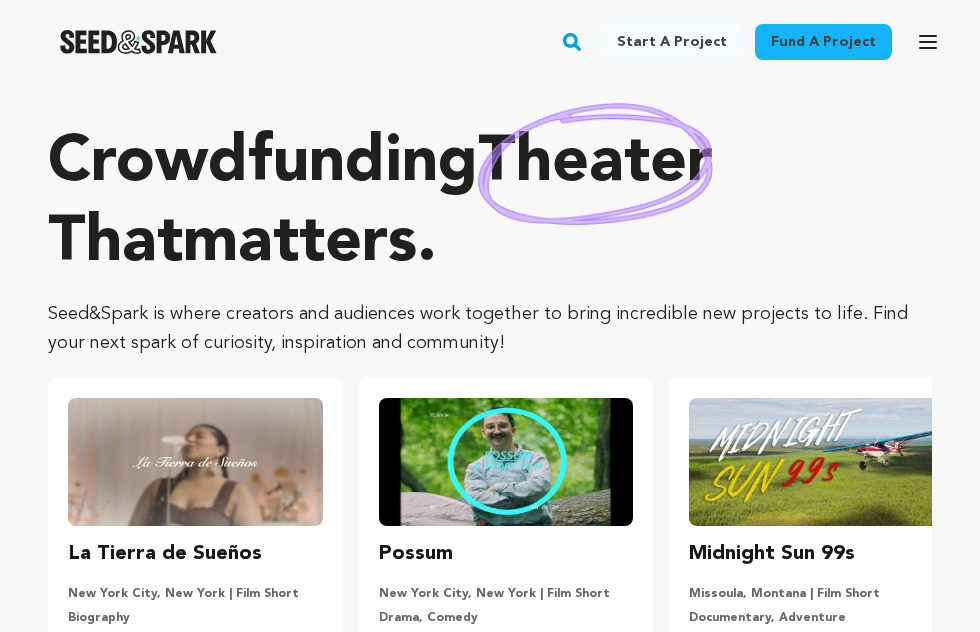 click on "Open main menu" at bounding box center (928, 42) 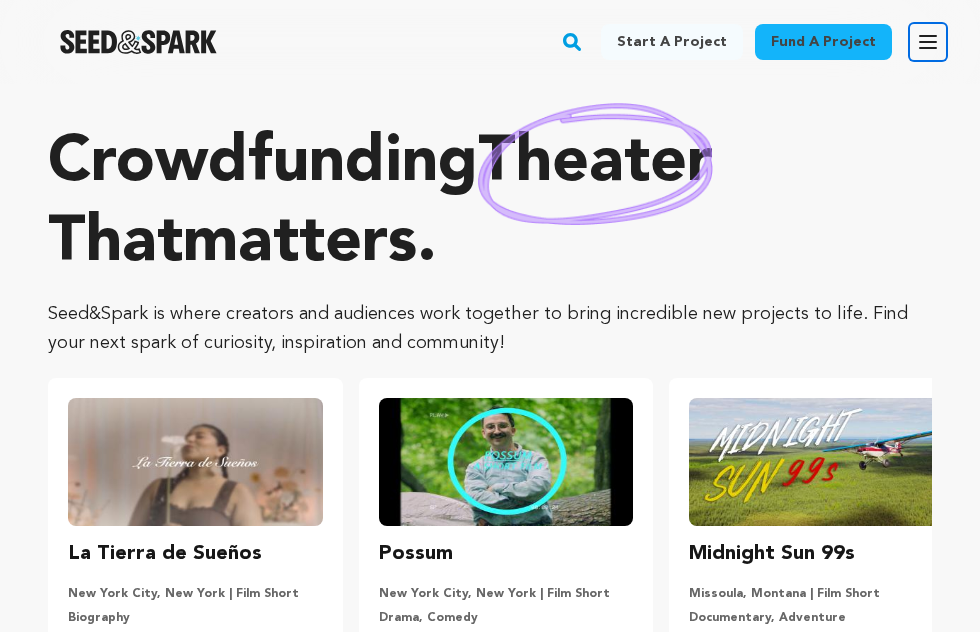 click on "Open main menu" at bounding box center [928, 42] 